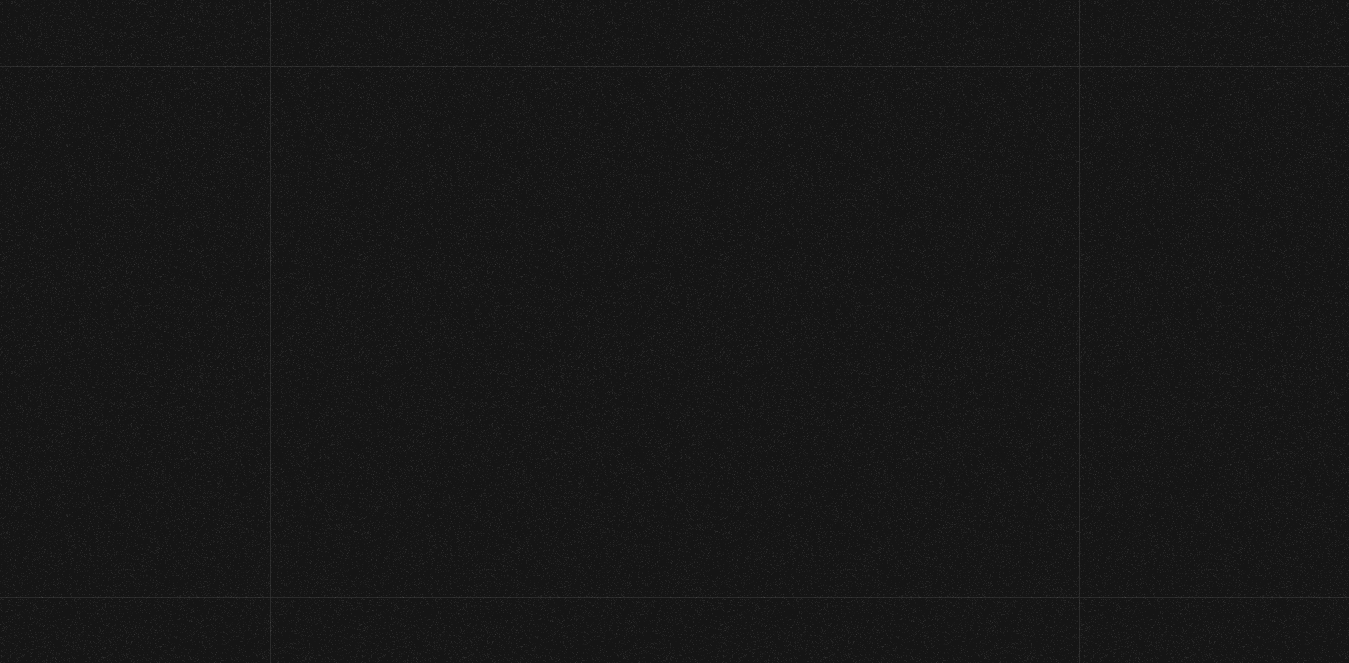 scroll, scrollTop: 205, scrollLeft: 0, axis: vertical 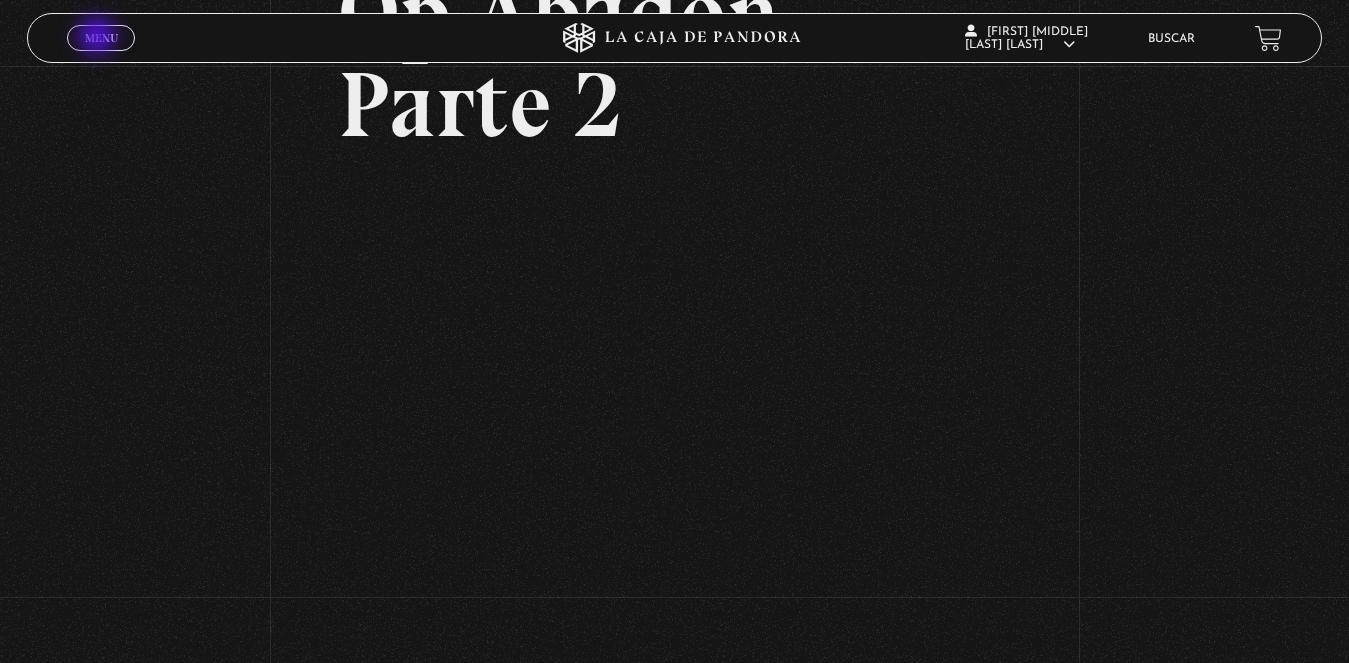 click on "Menu" at bounding box center [101, 38] 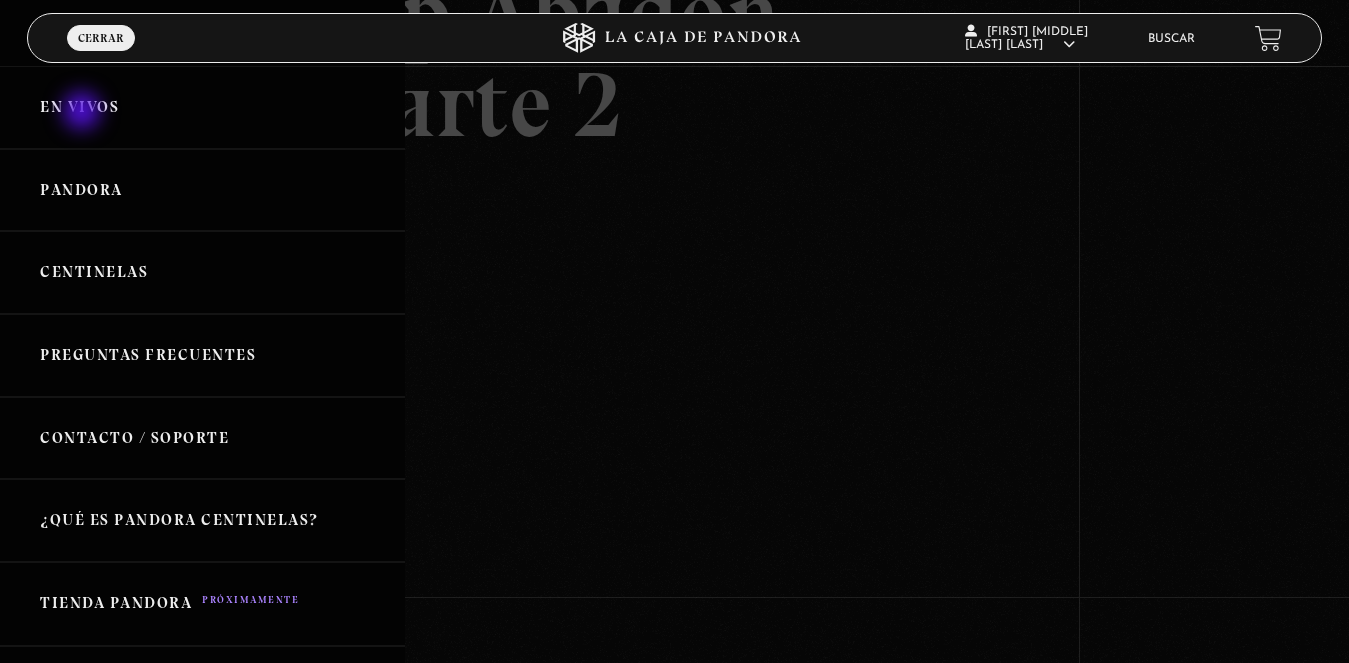 click on "En vivos" at bounding box center (202, 107) 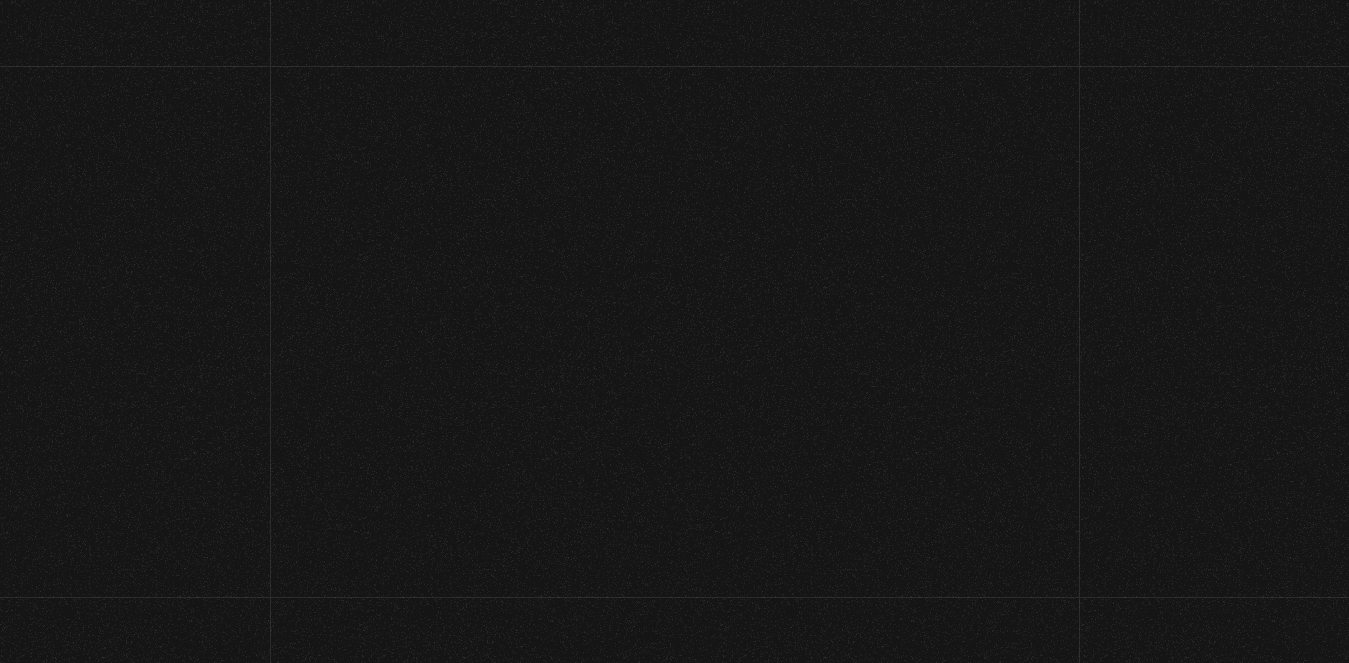 scroll, scrollTop: 0, scrollLeft: 0, axis: both 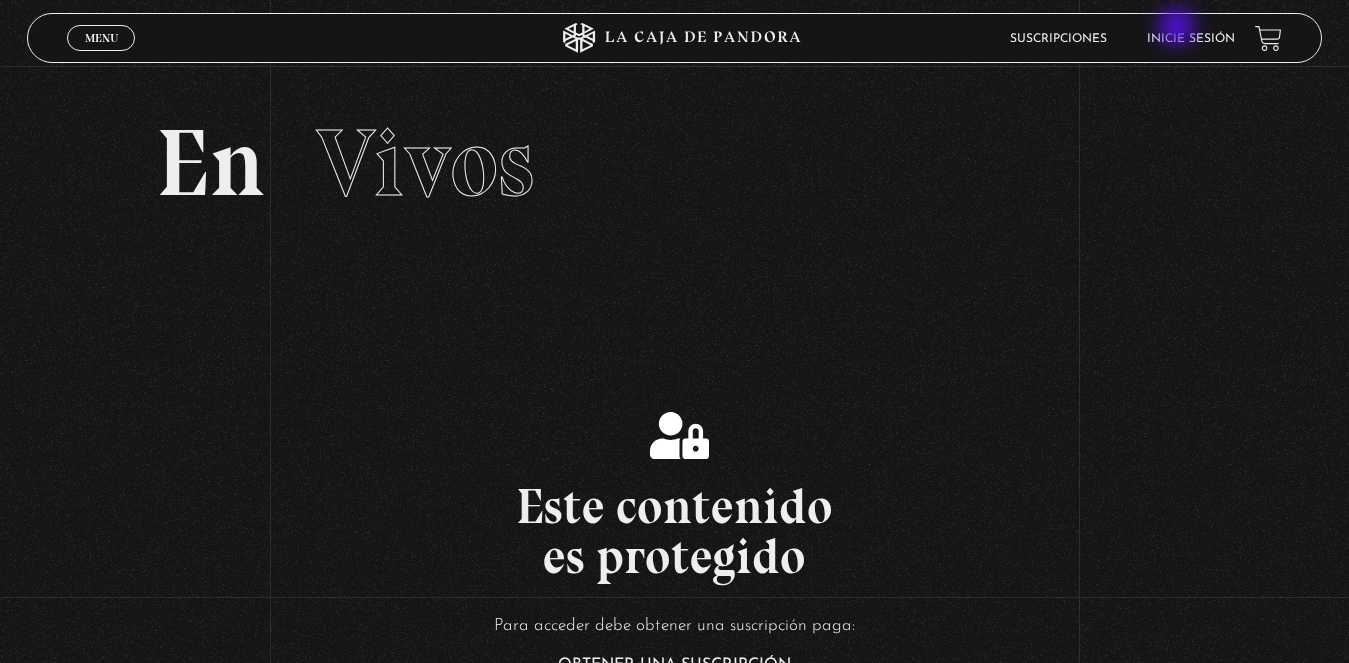 click on "Inicie sesión" at bounding box center (1191, 38) 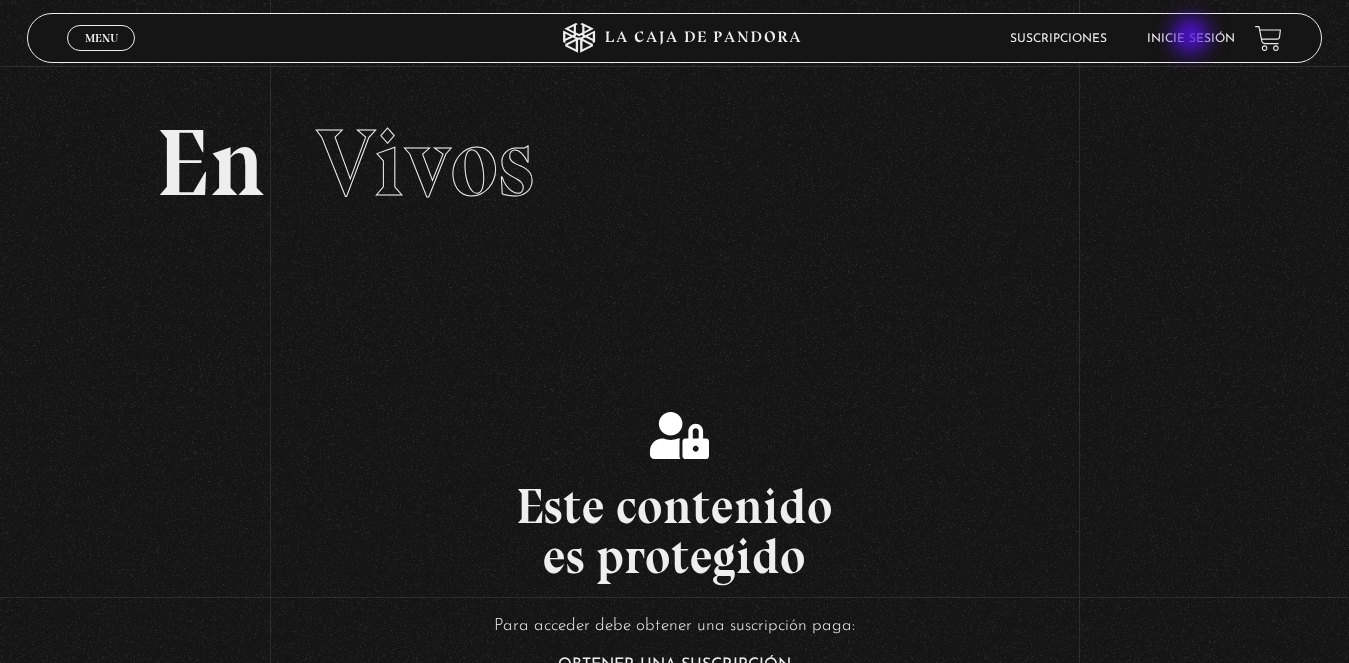 click on "Inicie sesión" at bounding box center (1191, 39) 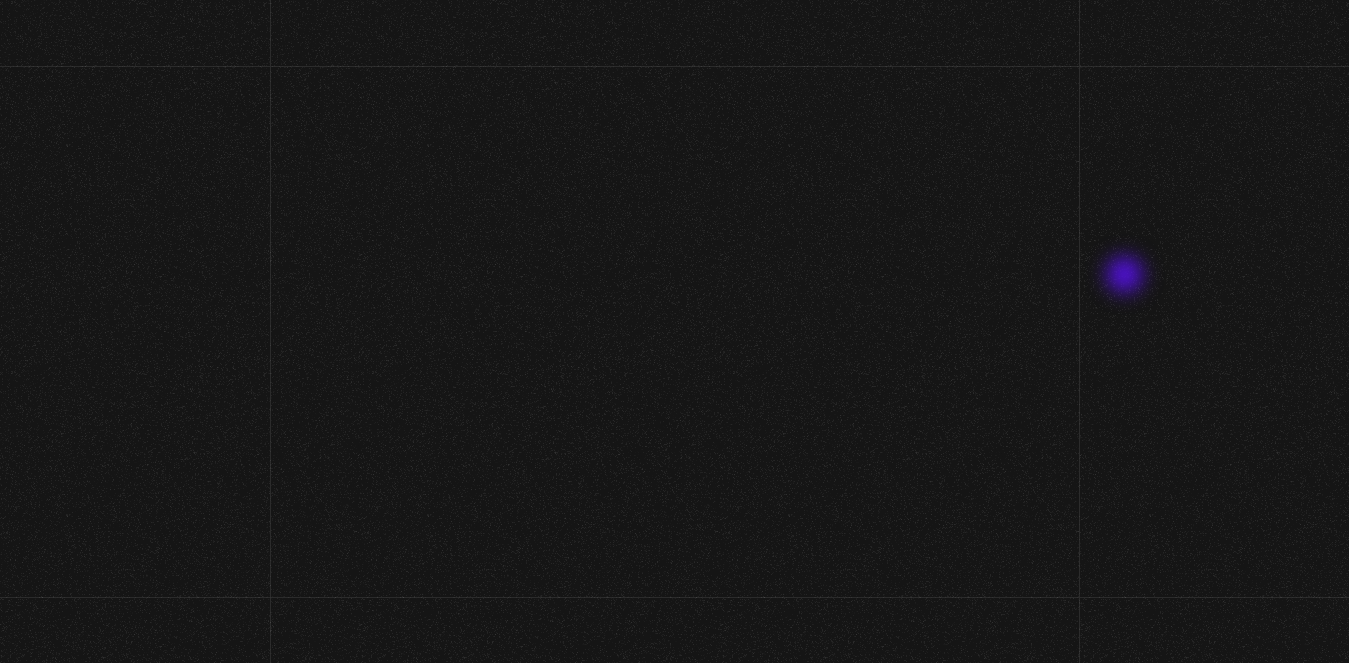 scroll, scrollTop: 0, scrollLeft: 0, axis: both 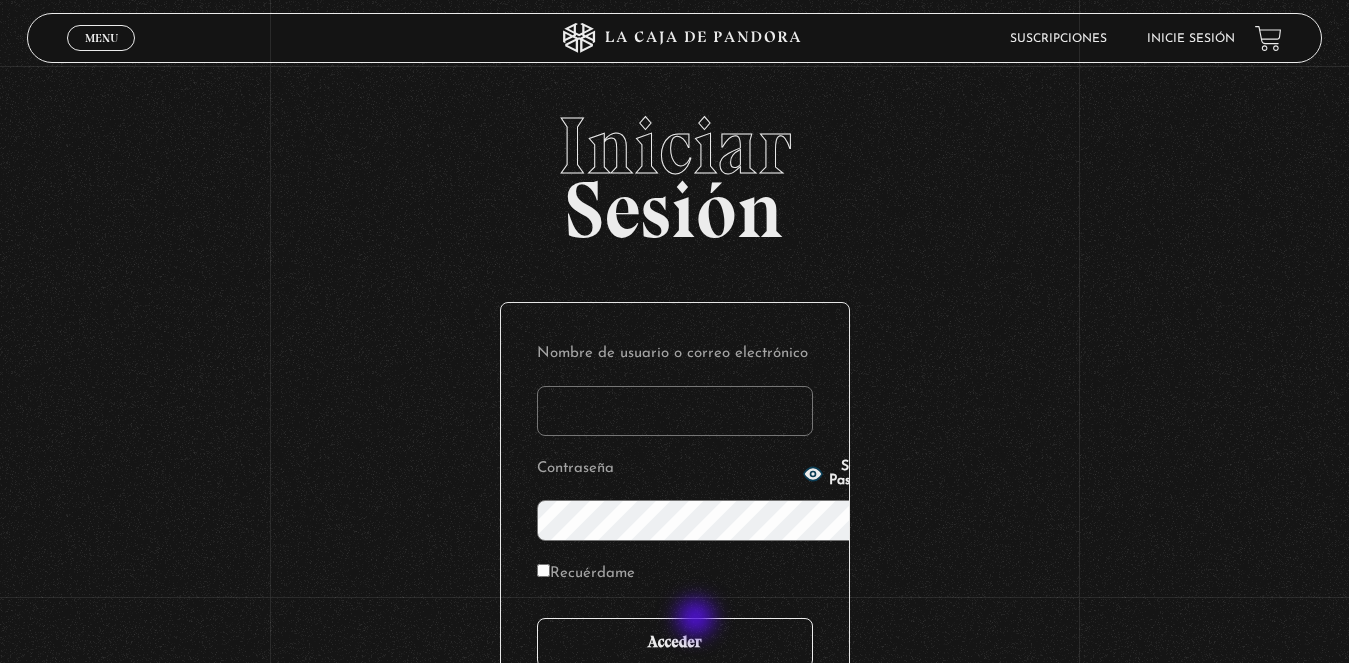 type on "karlapj14@hotmail.com" 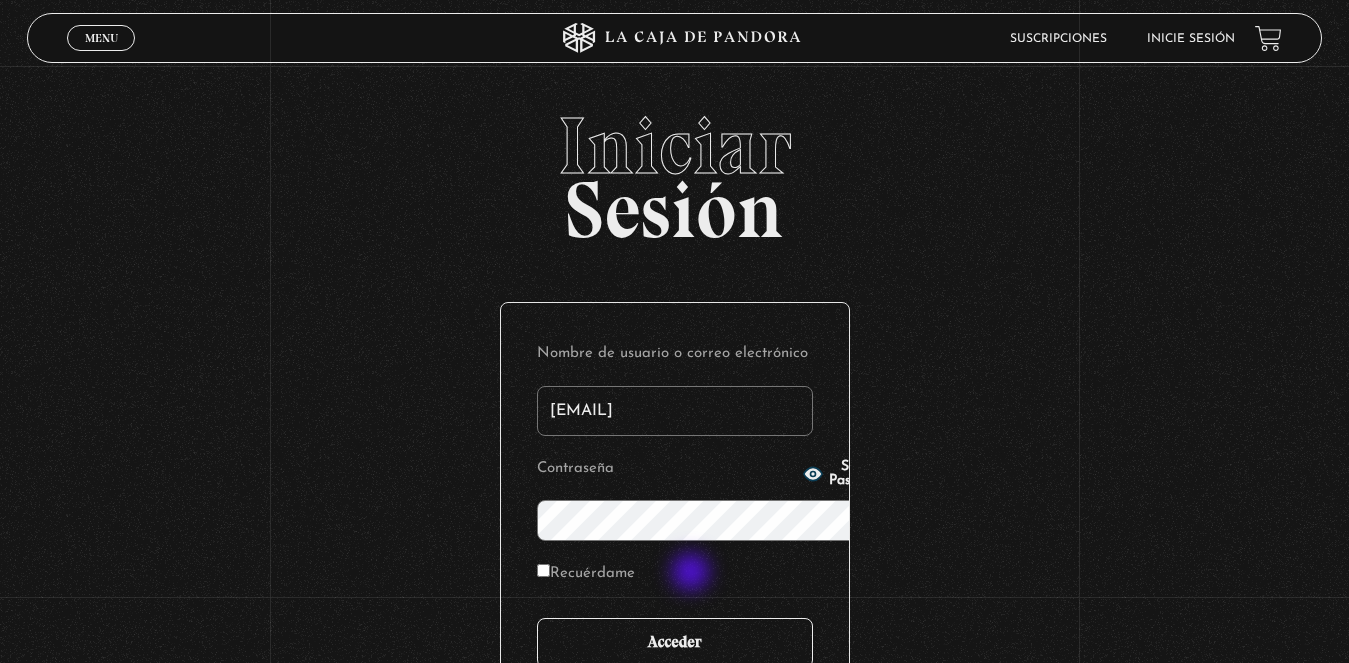 click on "Acceder" at bounding box center [675, 643] 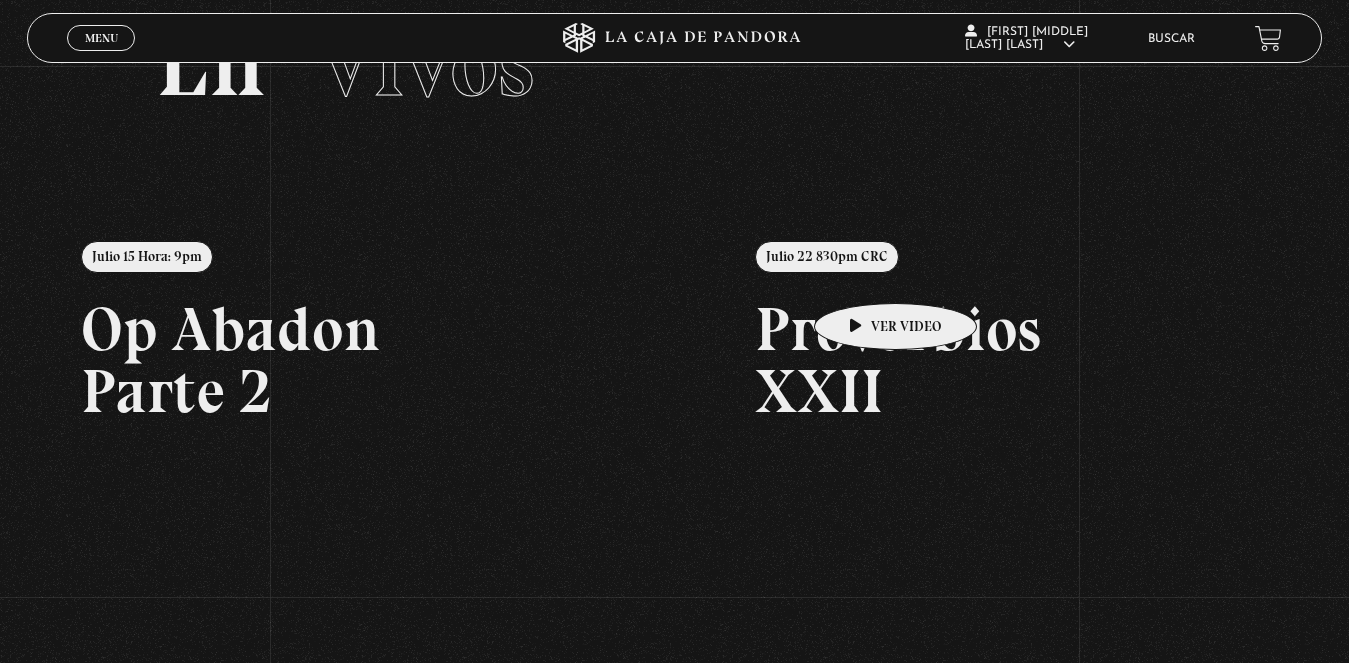 scroll, scrollTop: 0, scrollLeft: 0, axis: both 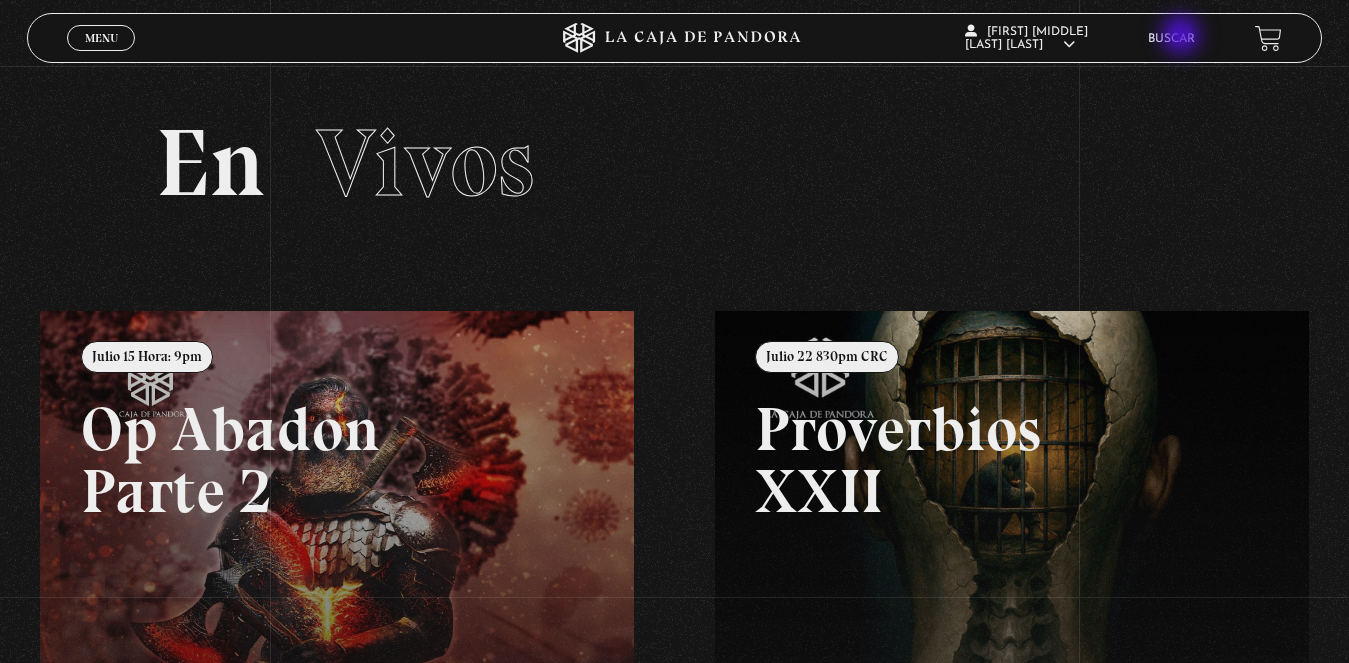 click on "Buscar" at bounding box center (1171, 38) 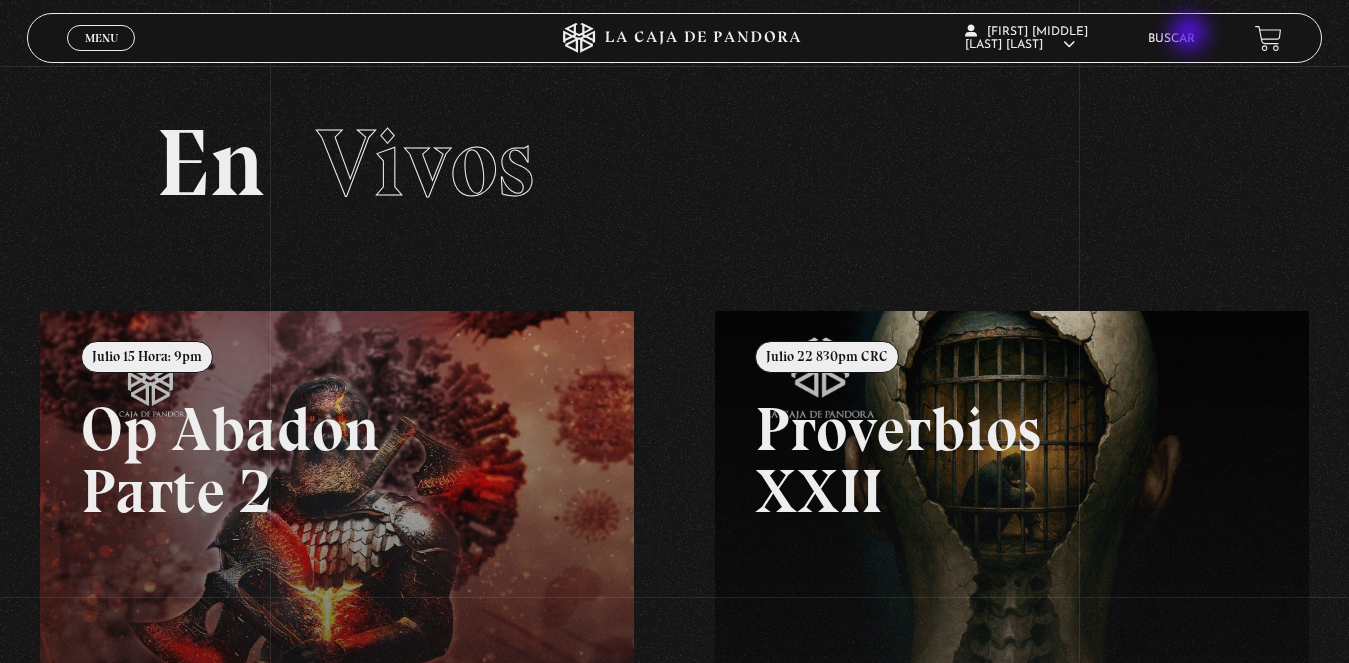 click on "Buscar" at bounding box center (1171, 39) 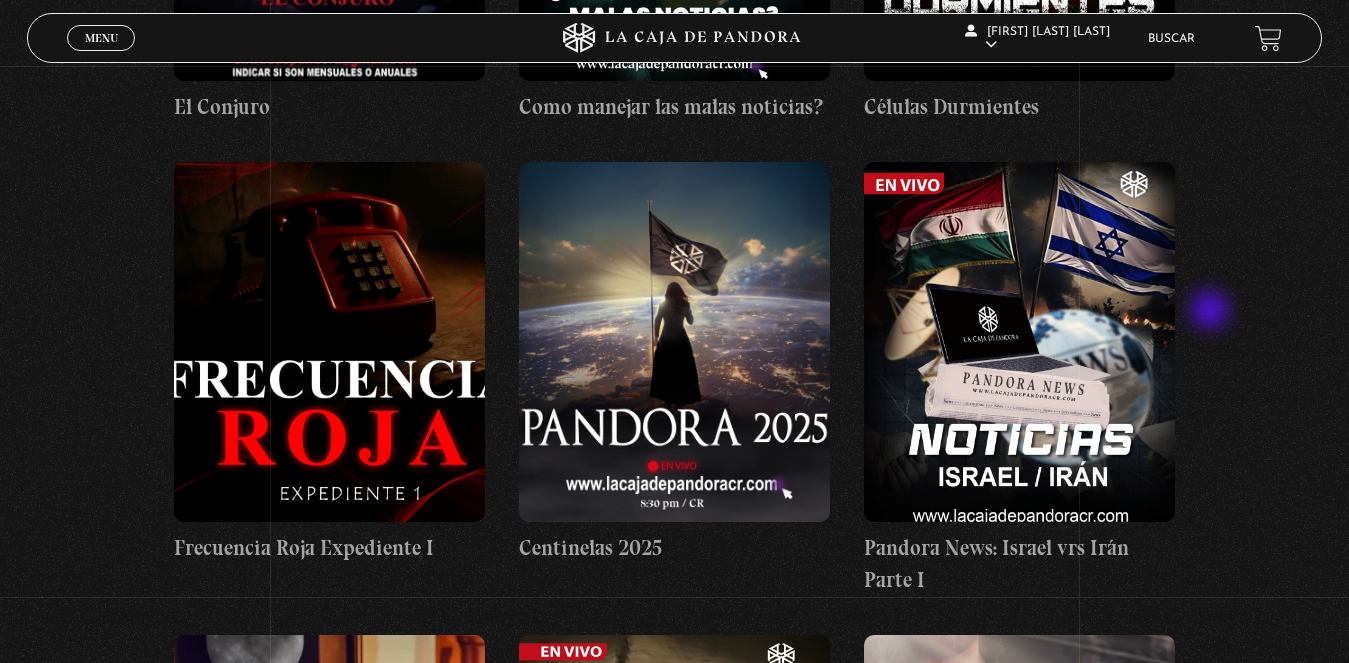 scroll, scrollTop: 1000, scrollLeft: 0, axis: vertical 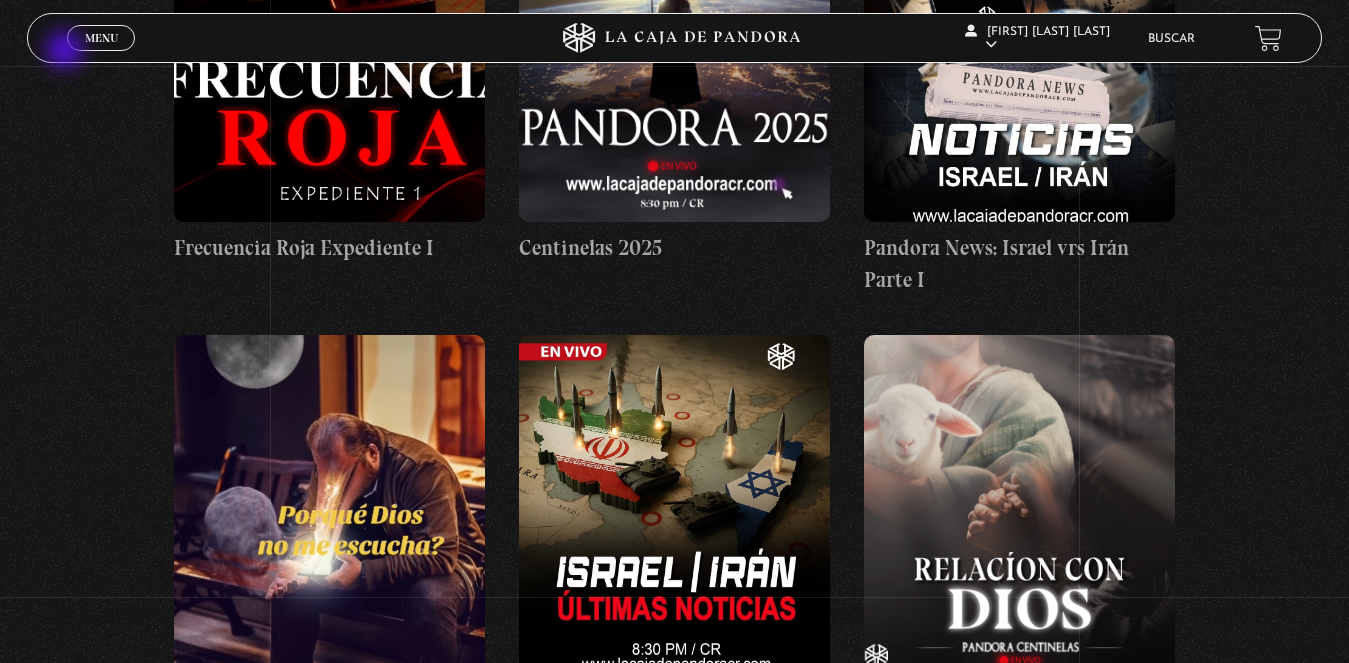 click on "Menu" at bounding box center [101, 38] 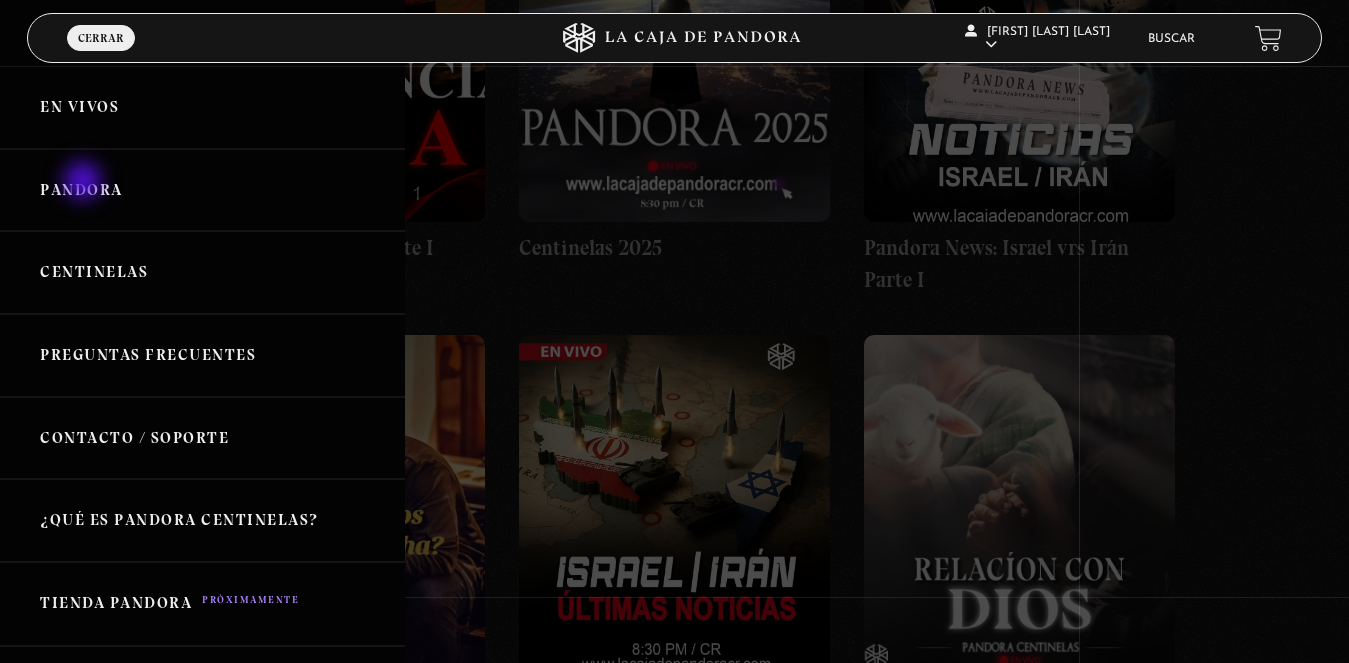 click on "Pandora" at bounding box center (202, 190) 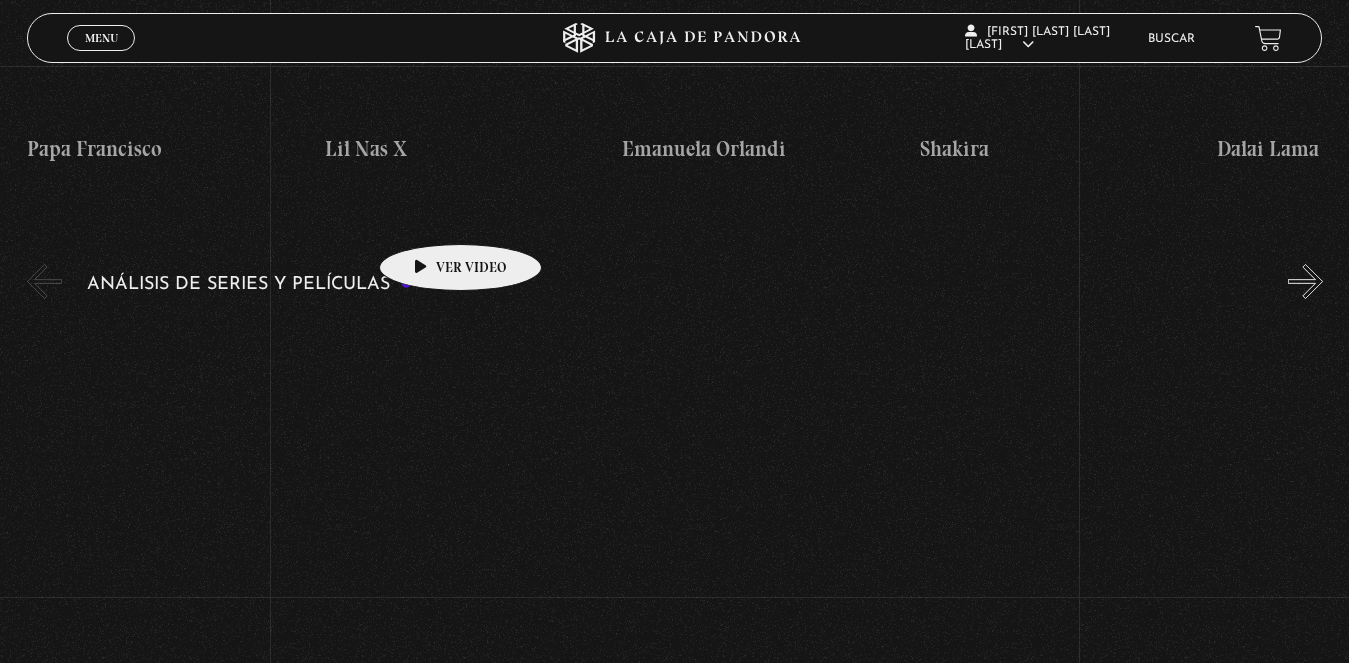 scroll, scrollTop: 3500, scrollLeft: 0, axis: vertical 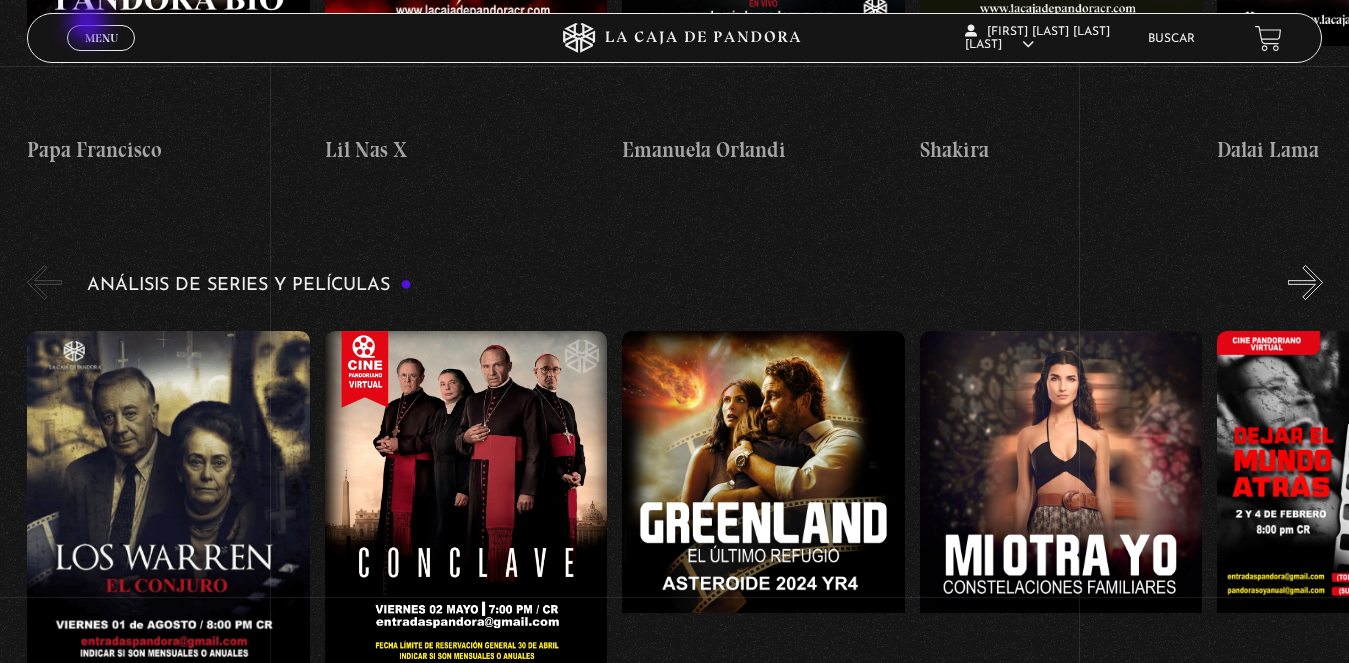 click on "Menu Cerrar" at bounding box center [101, 38] 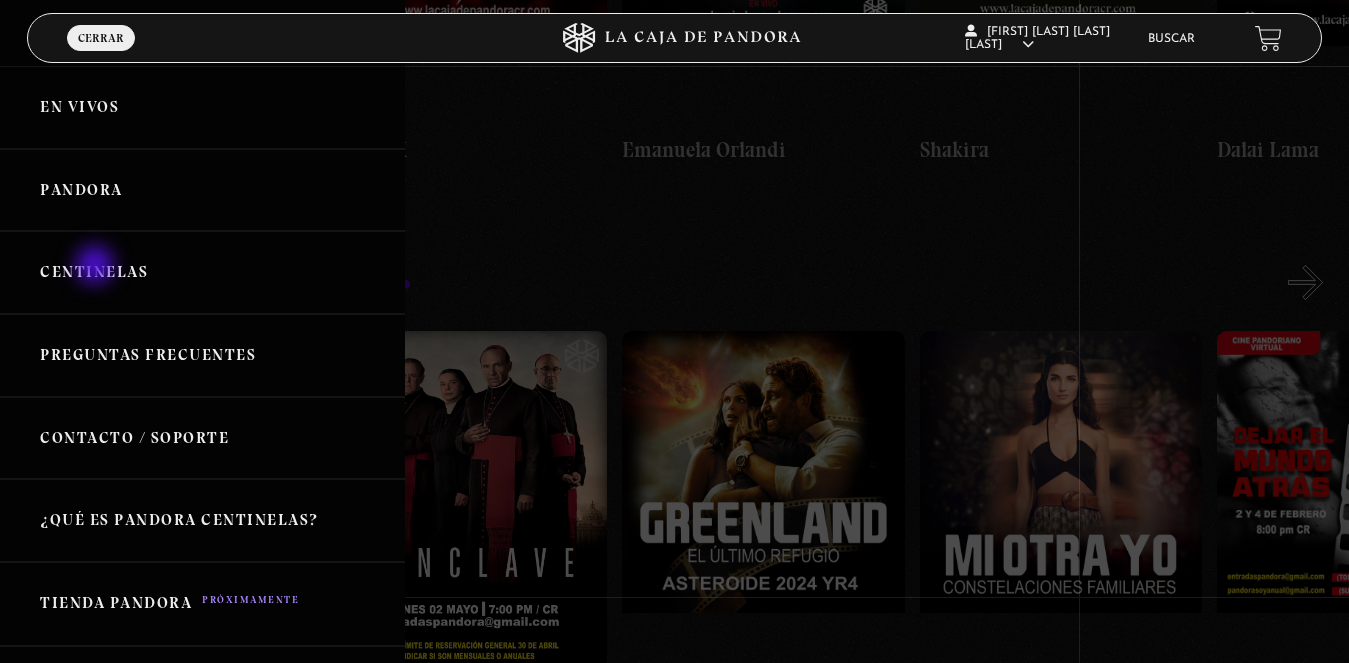 click on "Centinelas" at bounding box center (202, 272) 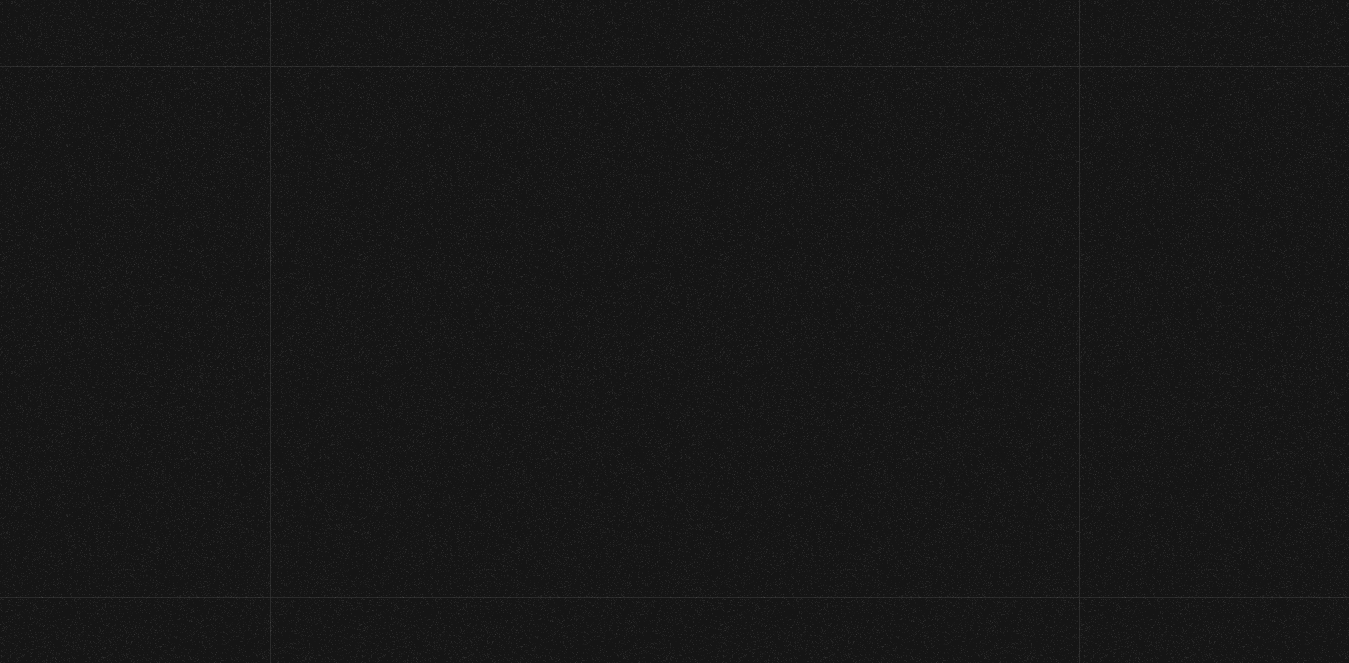scroll, scrollTop: 0, scrollLeft: 0, axis: both 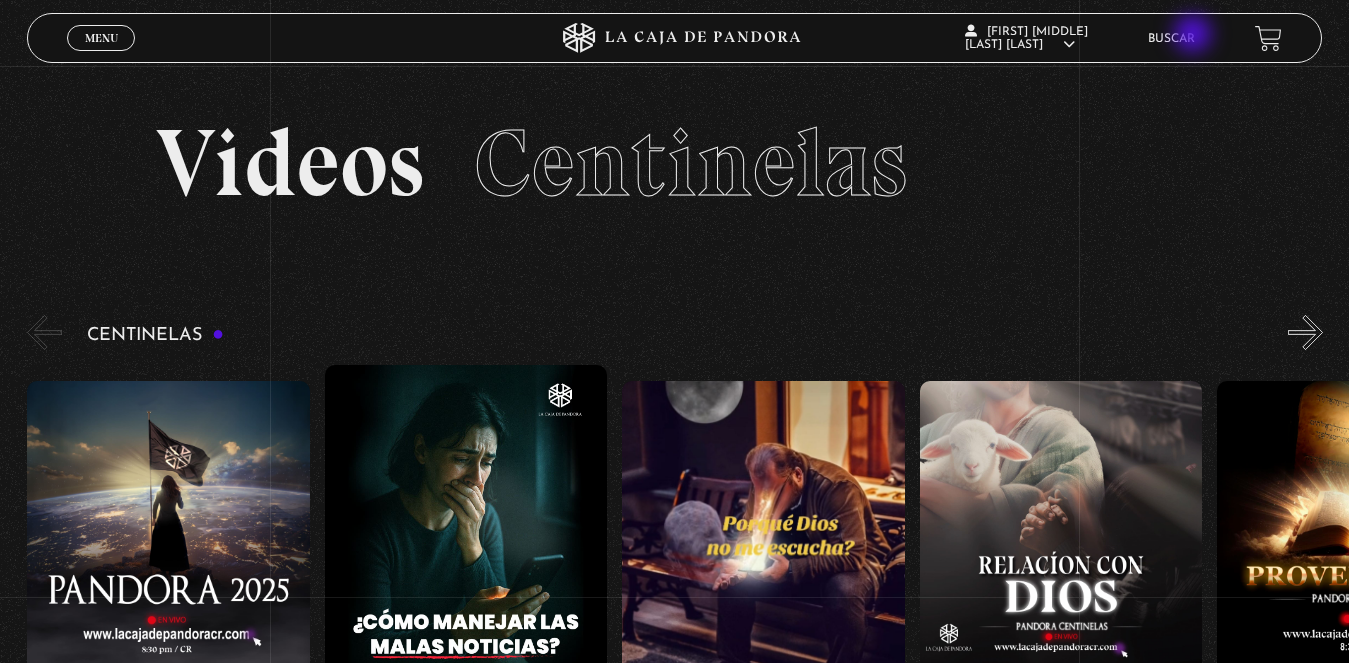 click on "Buscar" at bounding box center [1171, 39] 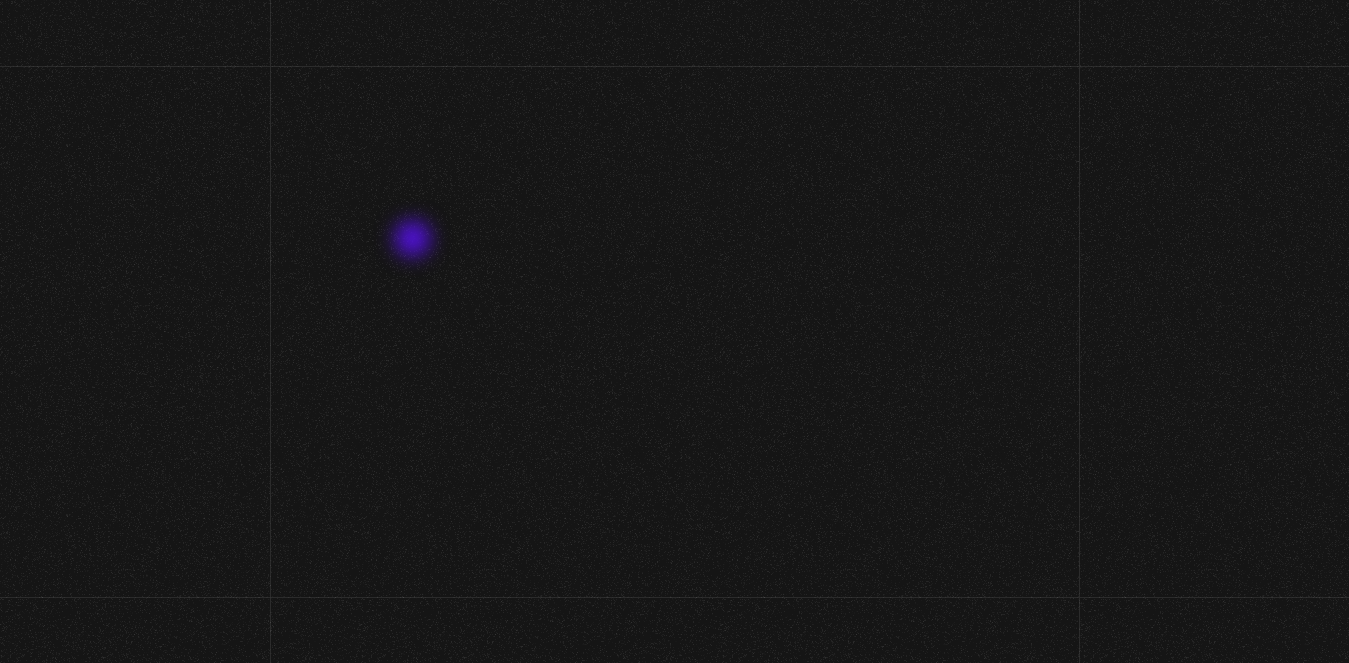 scroll, scrollTop: 0, scrollLeft: 0, axis: both 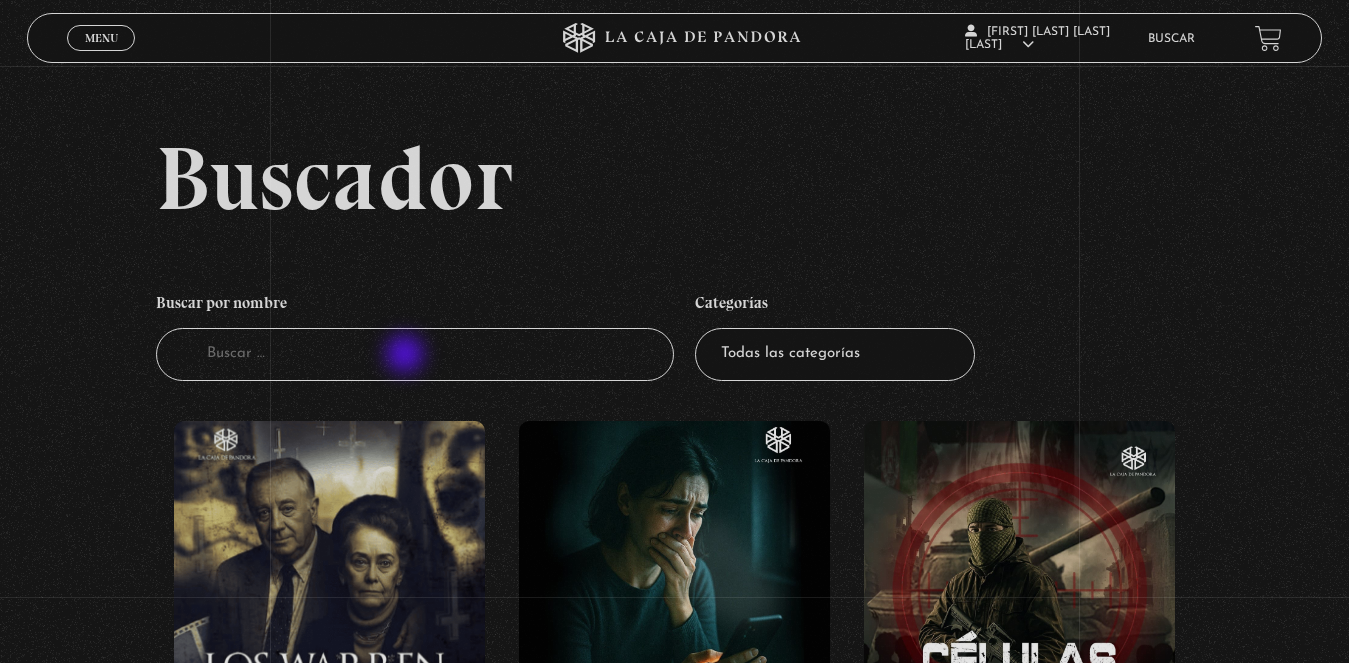 click on "Buscador" at bounding box center [415, 354] 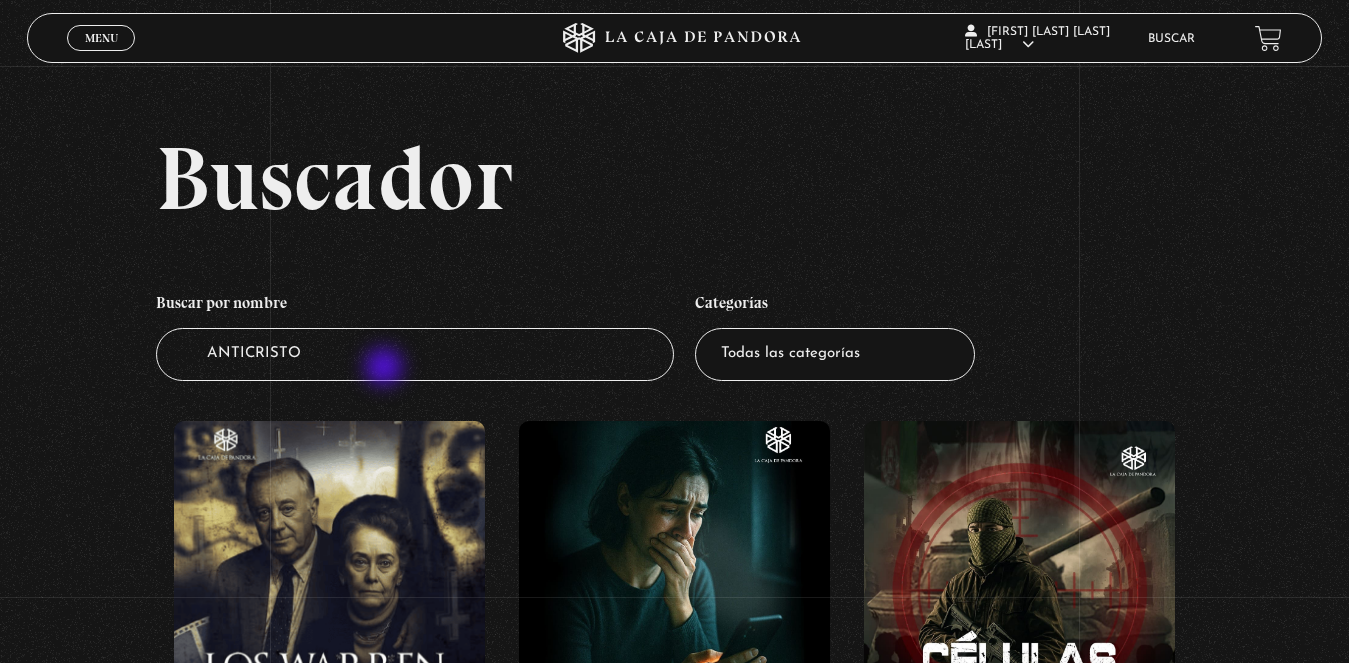 type on "ANTICRISTO" 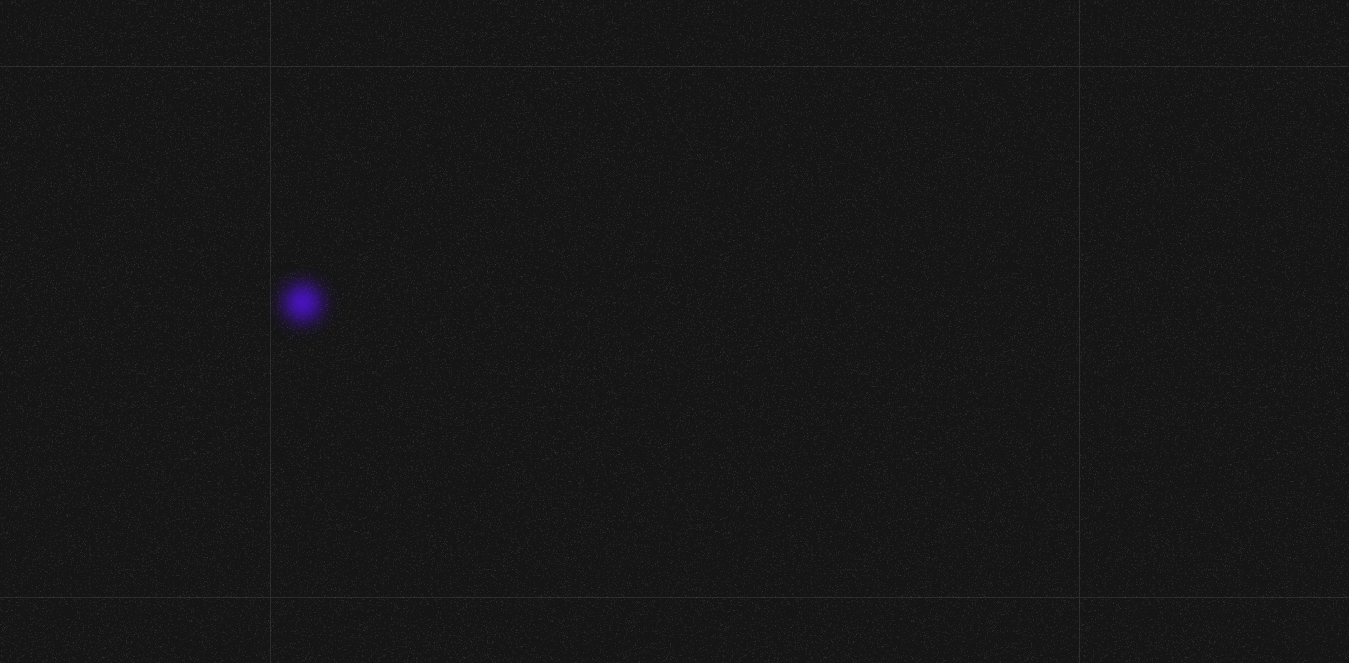 scroll, scrollTop: 0, scrollLeft: 0, axis: both 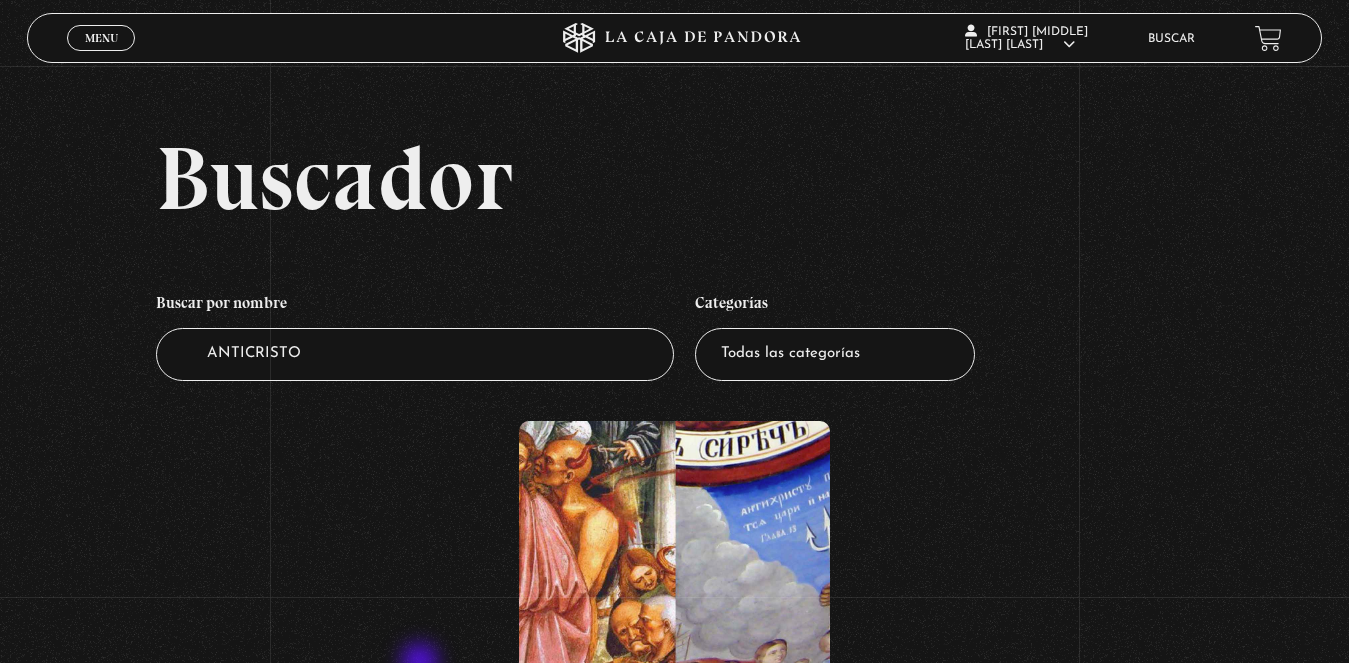 drag, startPoint x: 404, startPoint y: 621, endPoint x: 424, endPoint y: 664, distance: 47.423622 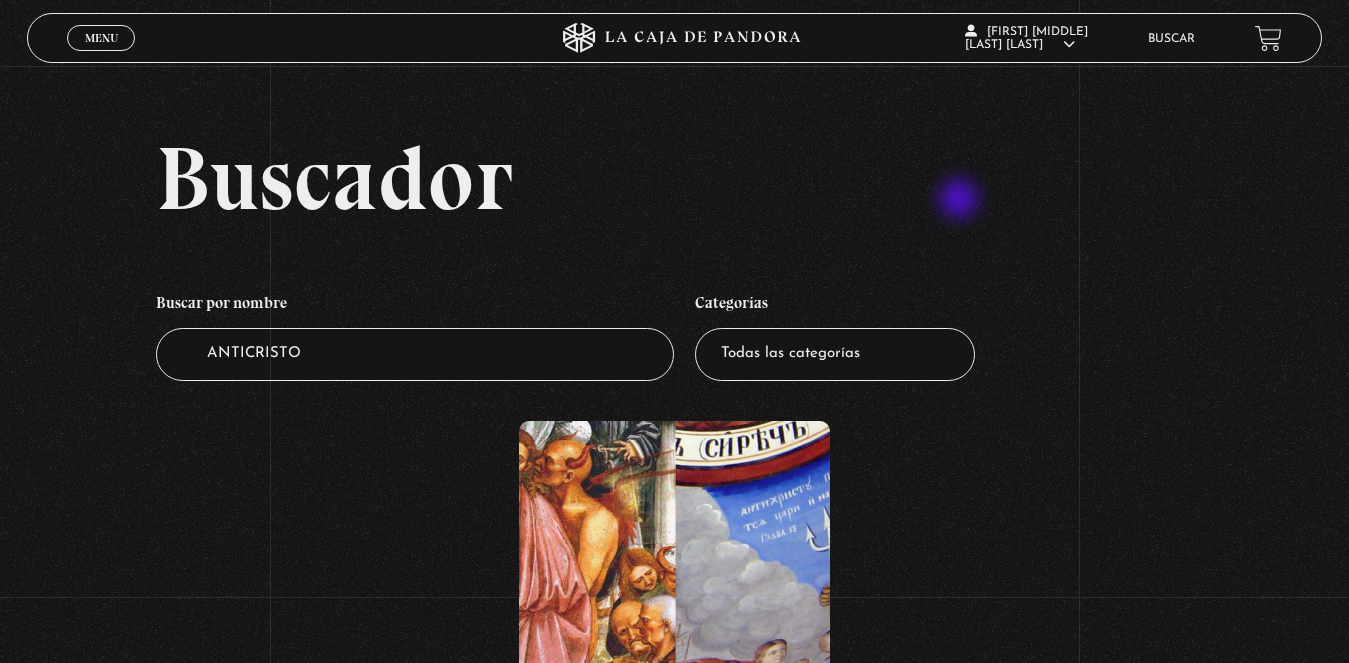 click on "Buscador" at bounding box center [739, 178] 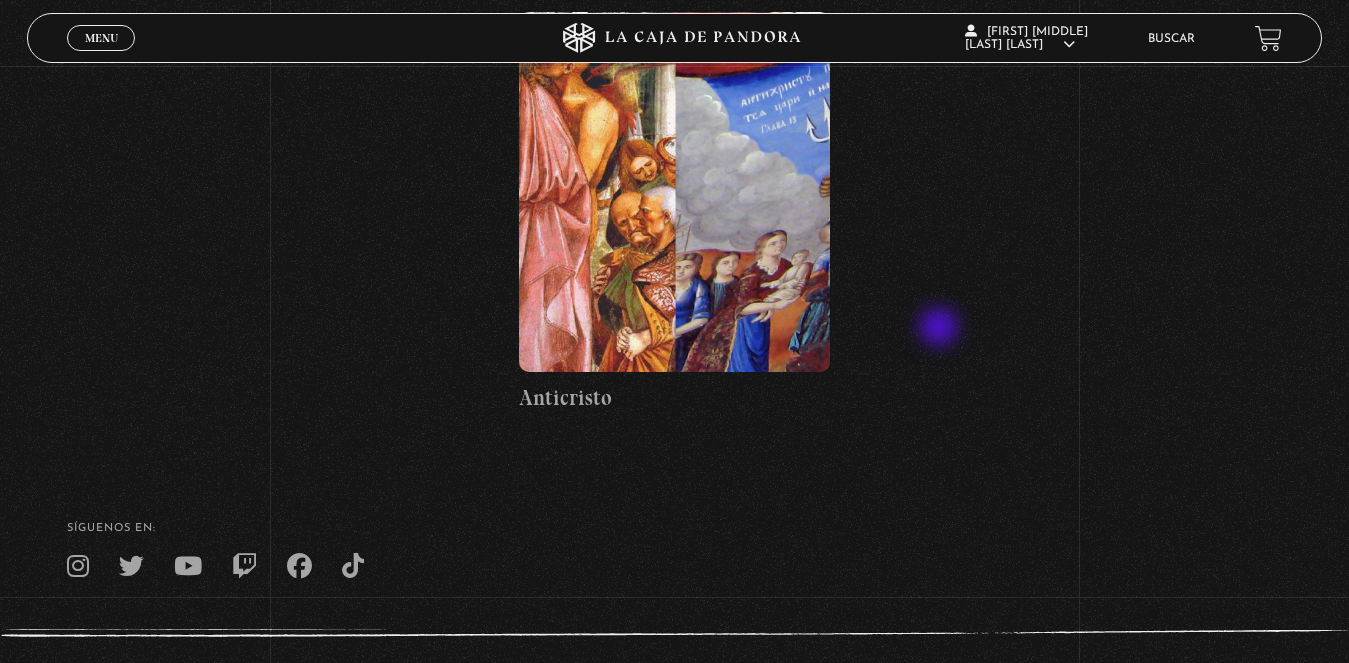 scroll, scrollTop: 500, scrollLeft: 0, axis: vertical 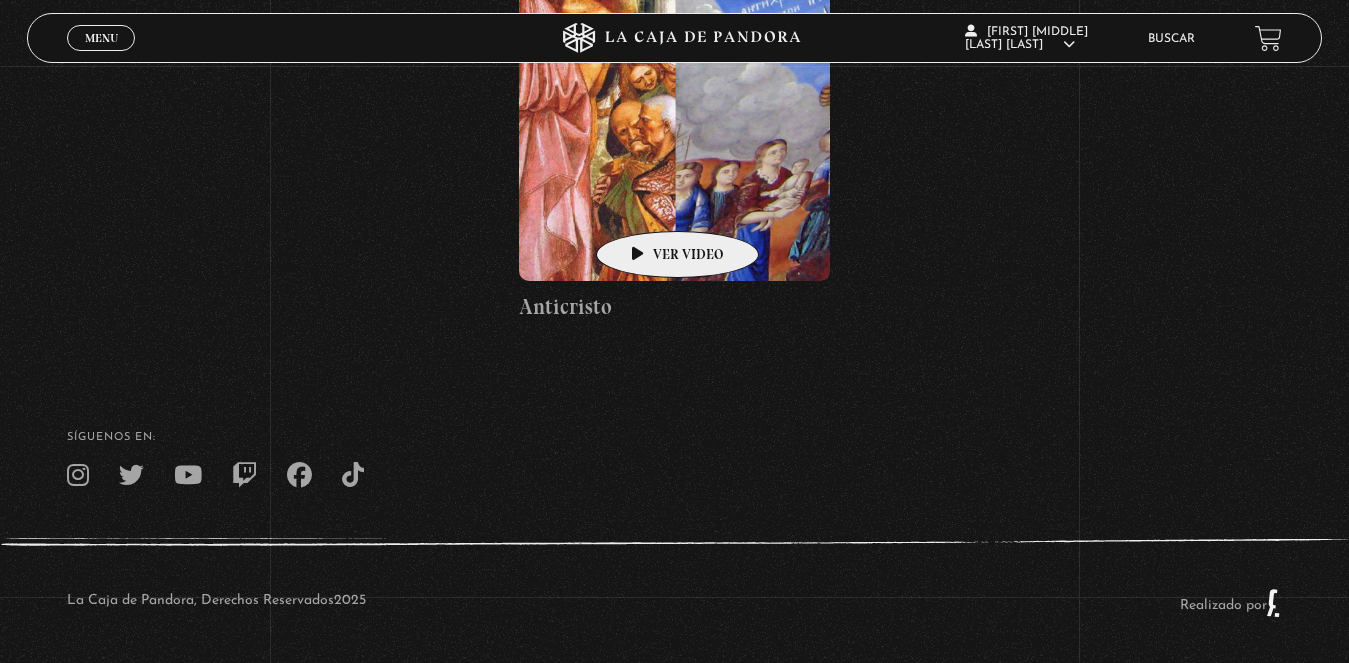 click at bounding box center (674, 101) 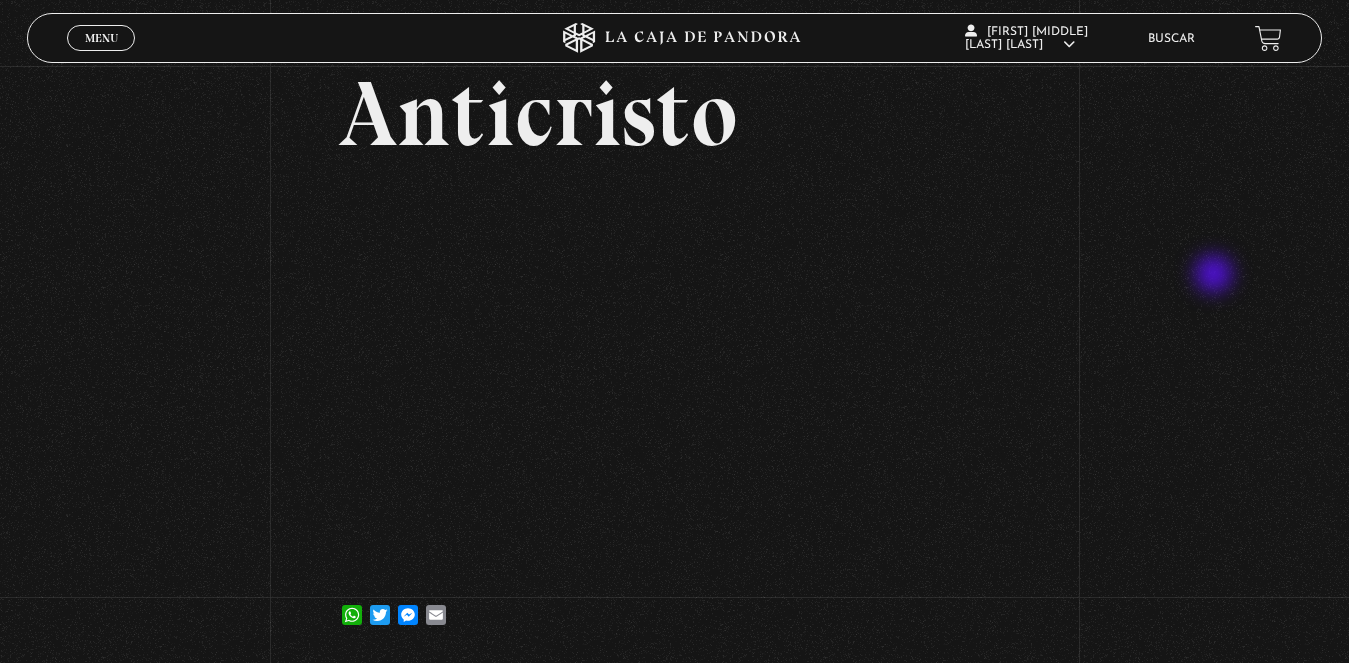 scroll, scrollTop: 200, scrollLeft: 0, axis: vertical 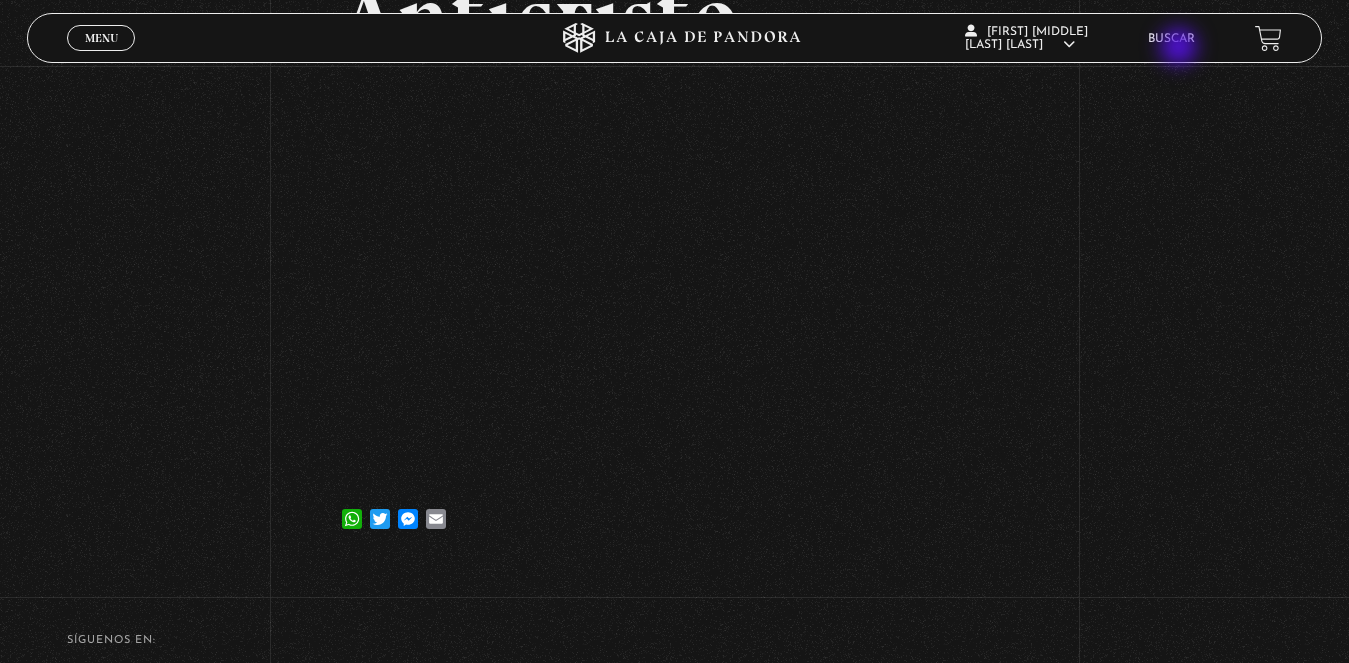 click on "Buscar" at bounding box center [1171, 39] 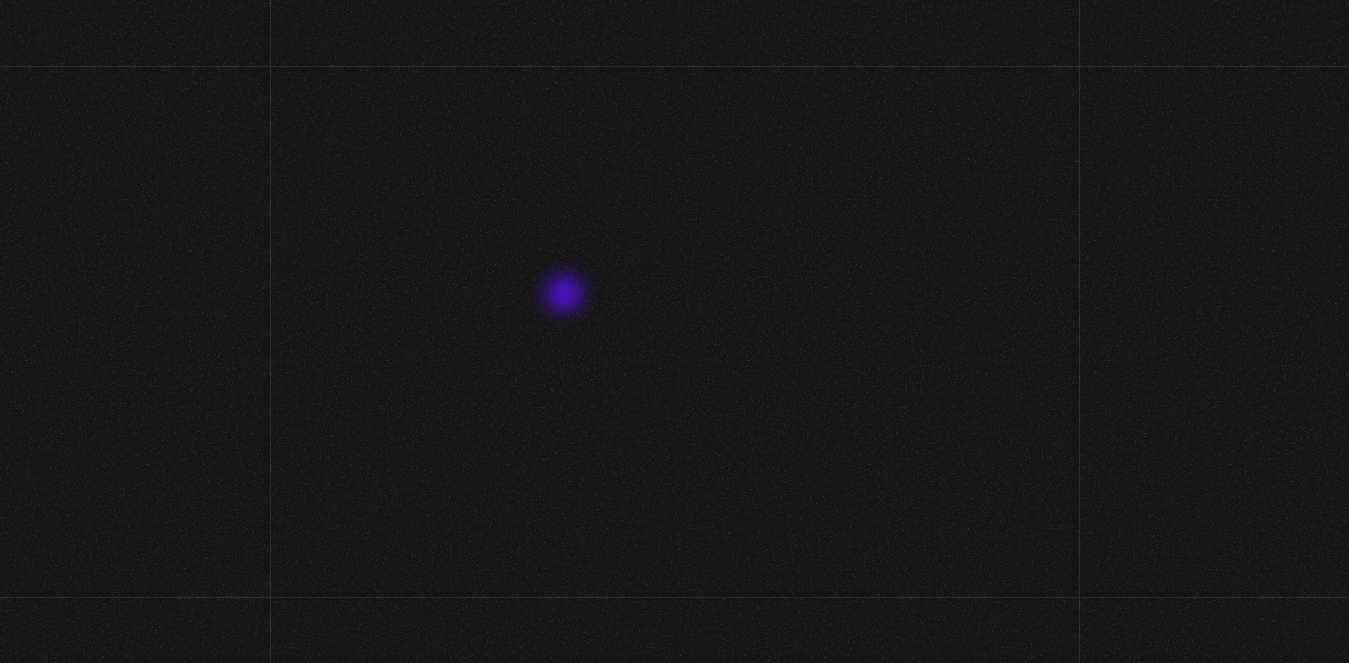 scroll, scrollTop: 0, scrollLeft: 0, axis: both 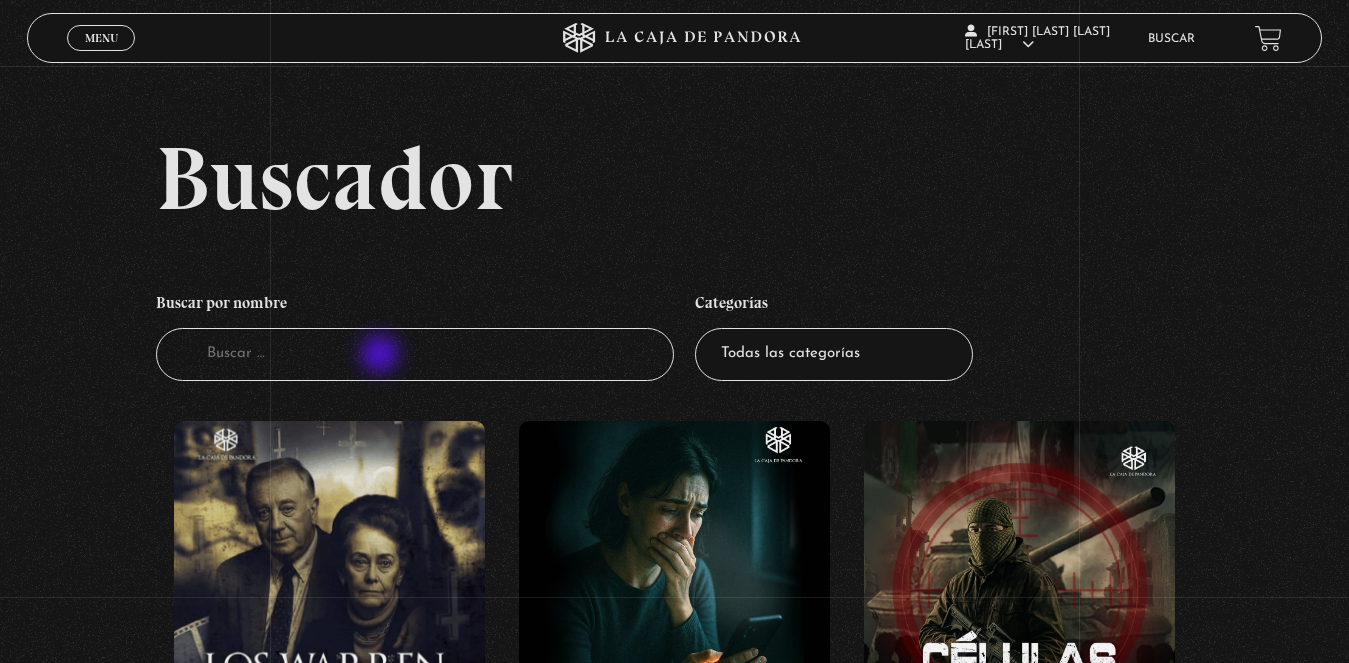 click on "Buscador" at bounding box center (415, 354) 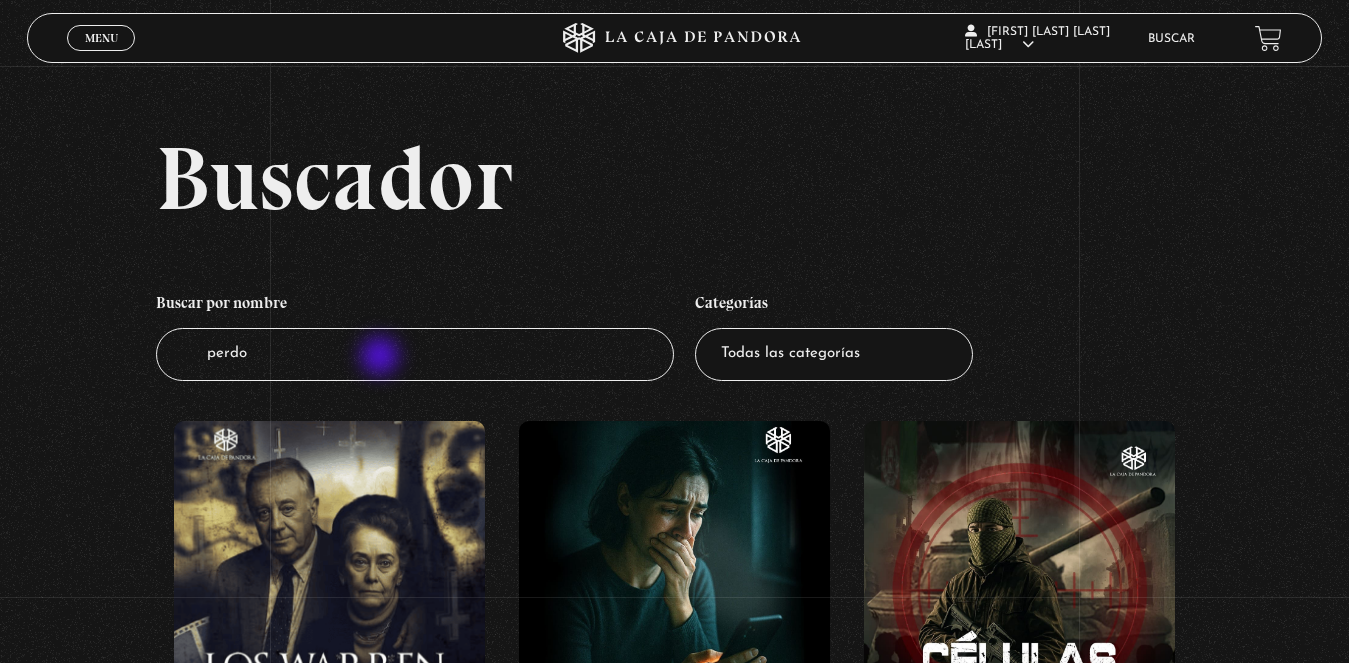 type on "perdon" 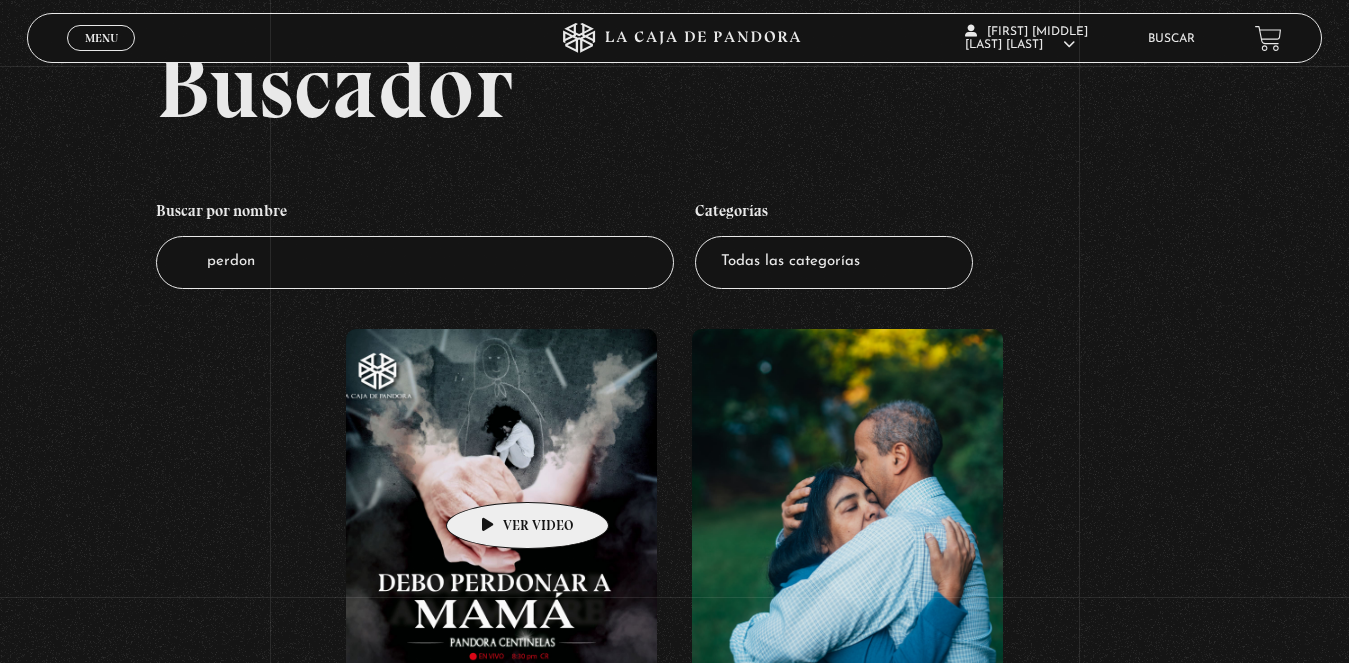 scroll, scrollTop: 300, scrollLeft: 0, axis: vertical 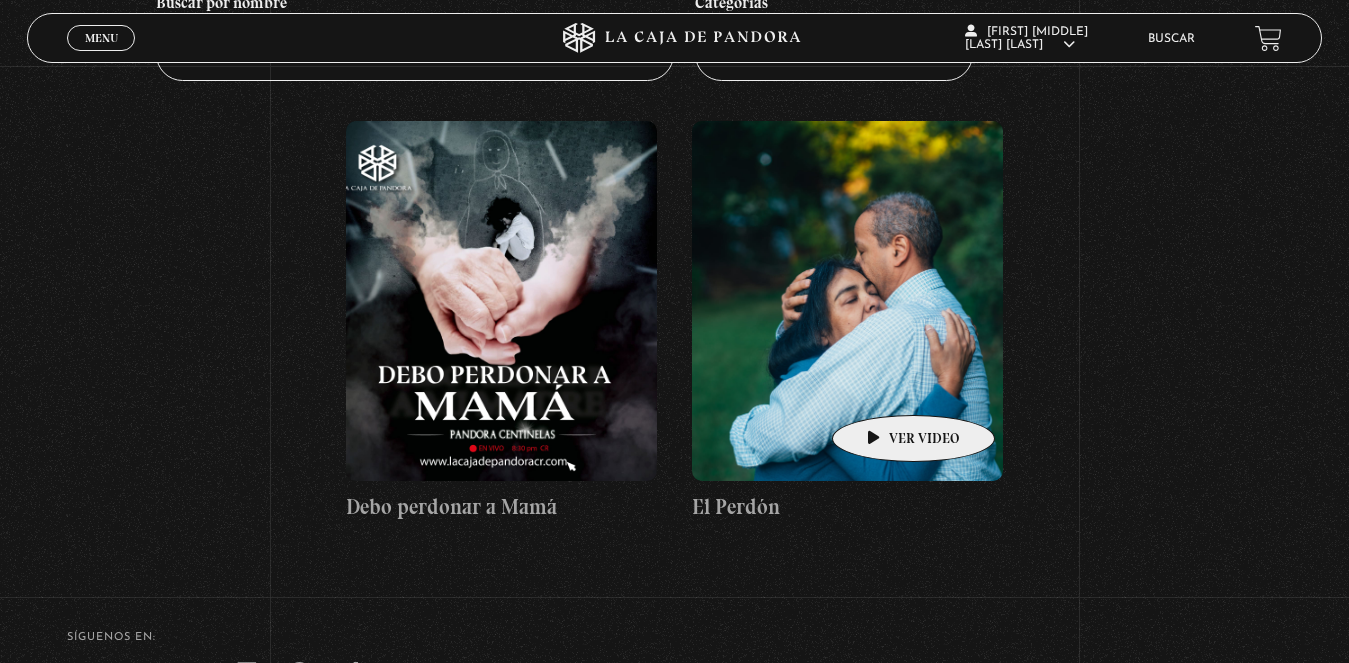 click at bounding box center (847, 301) 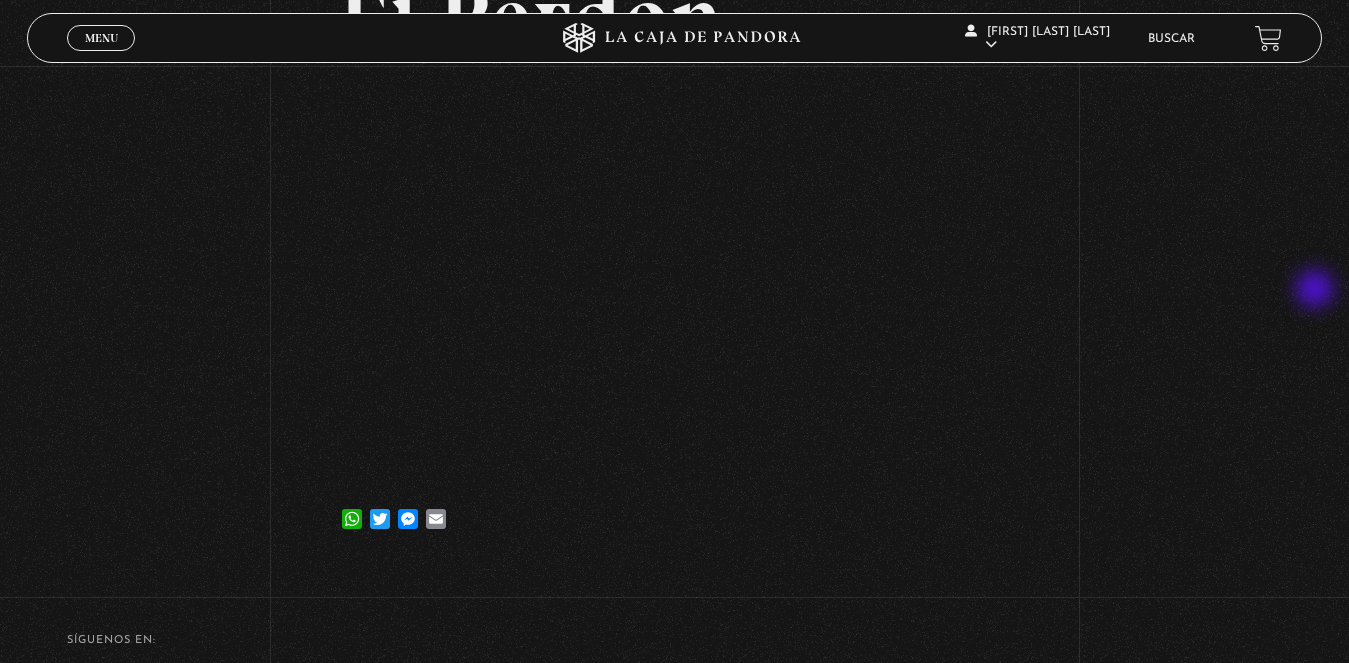 scroll, scrollTop: 100, scrollLeft: 0, axis: vertical 